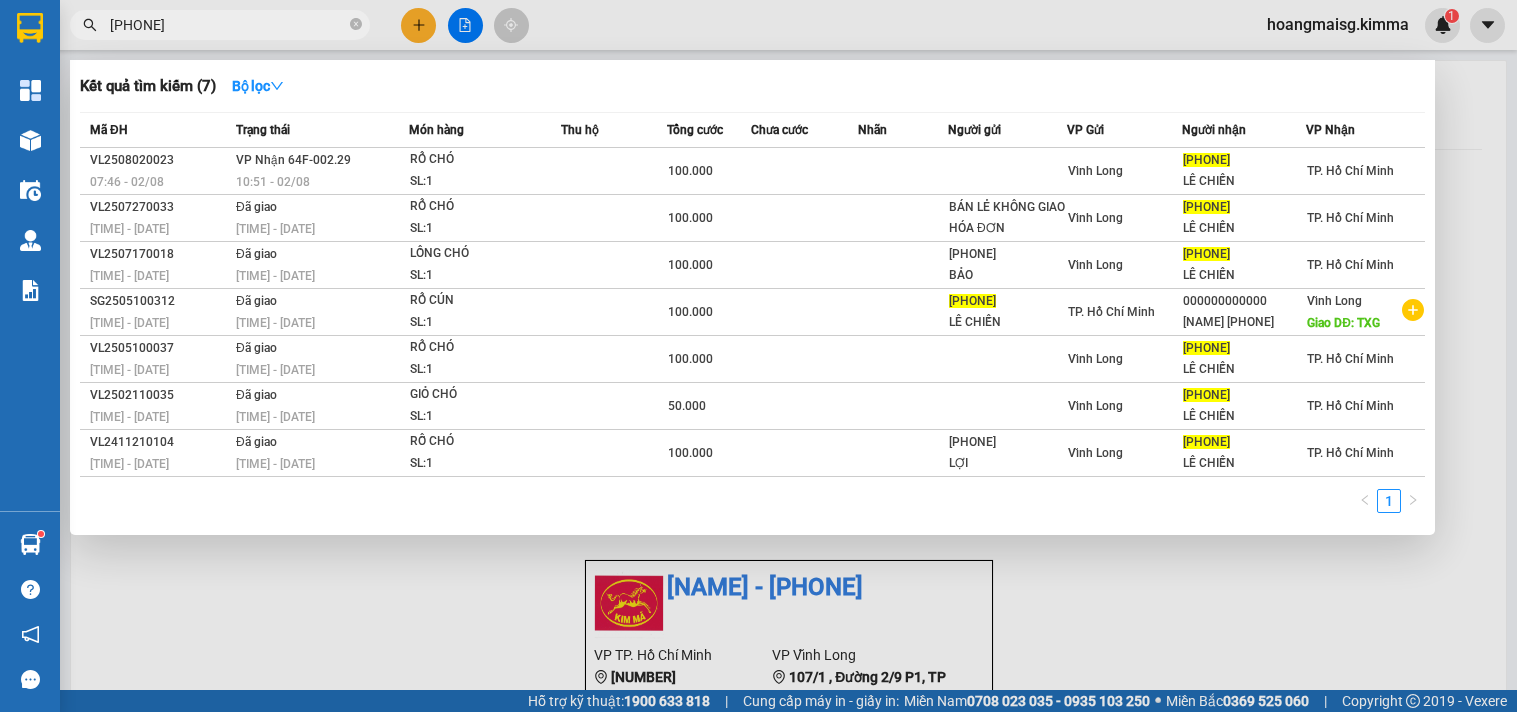 scroll, scrollTop: 0, scrollLeft: 0, axis: both 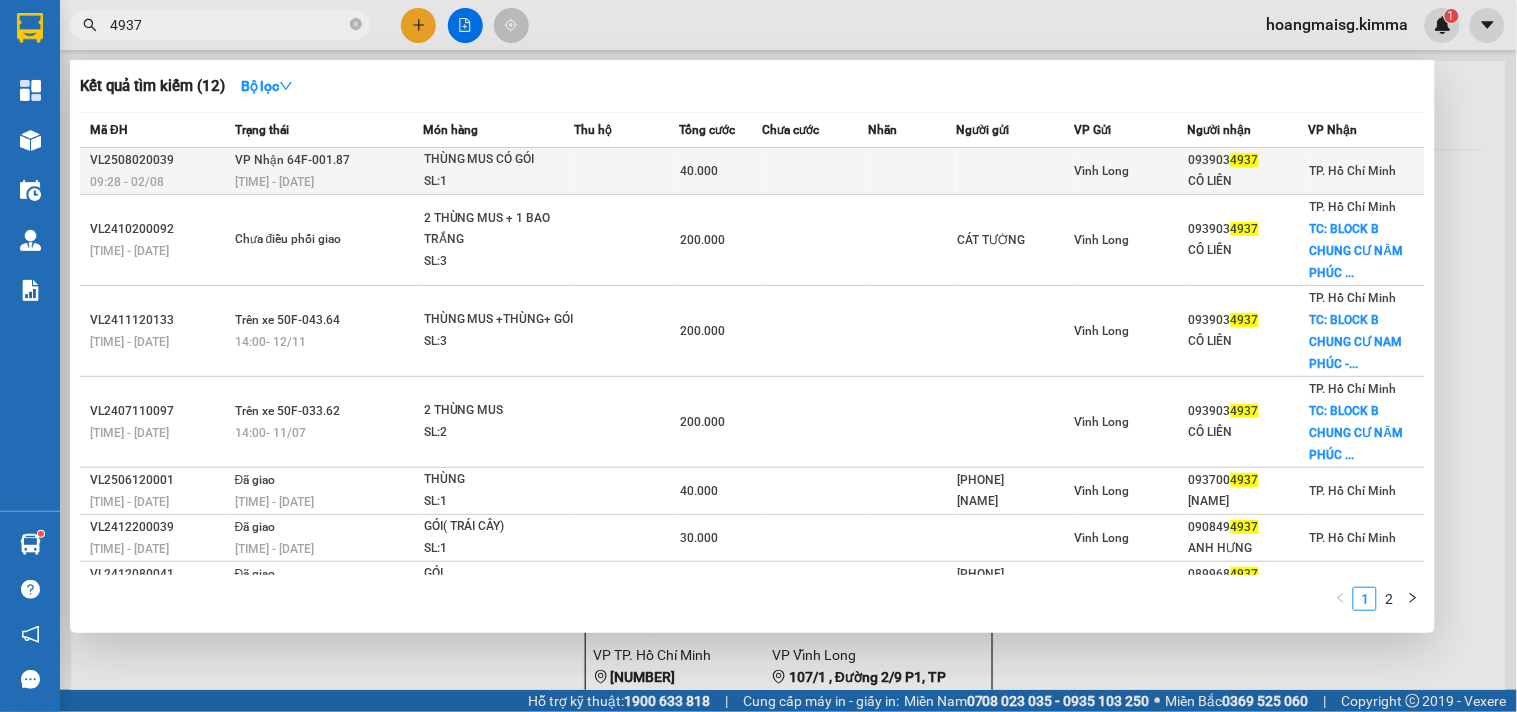 type on "4937" 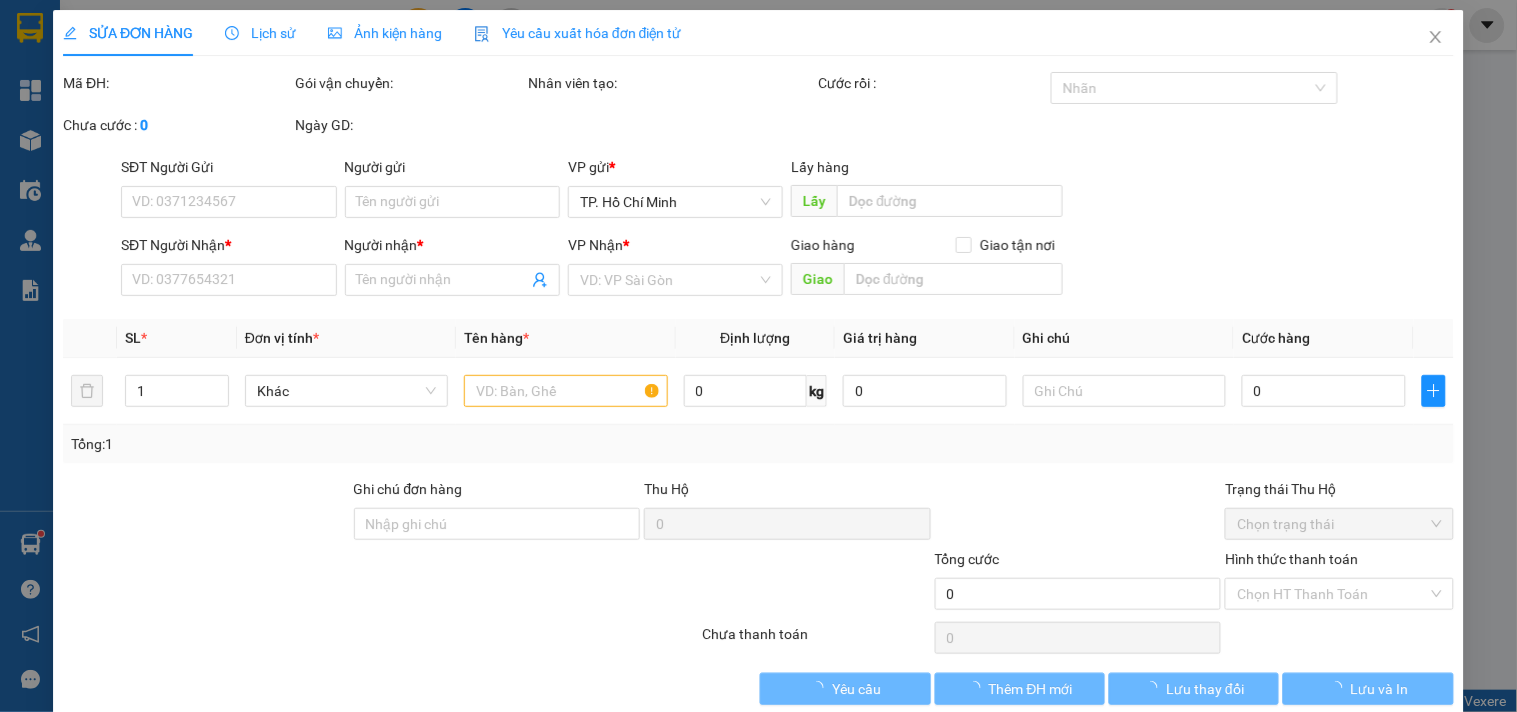 type on "[PHONE]" 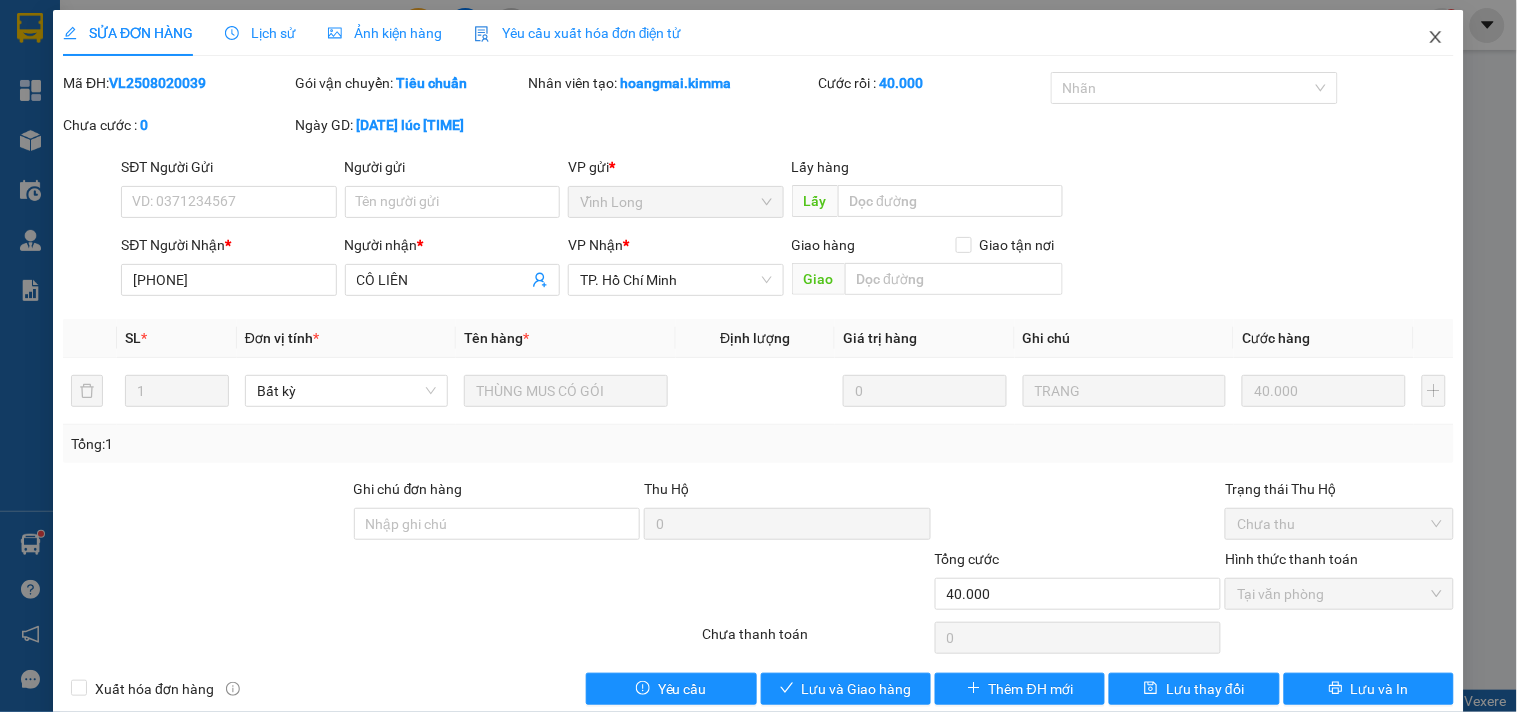 click at bounding box center [1436, 38] 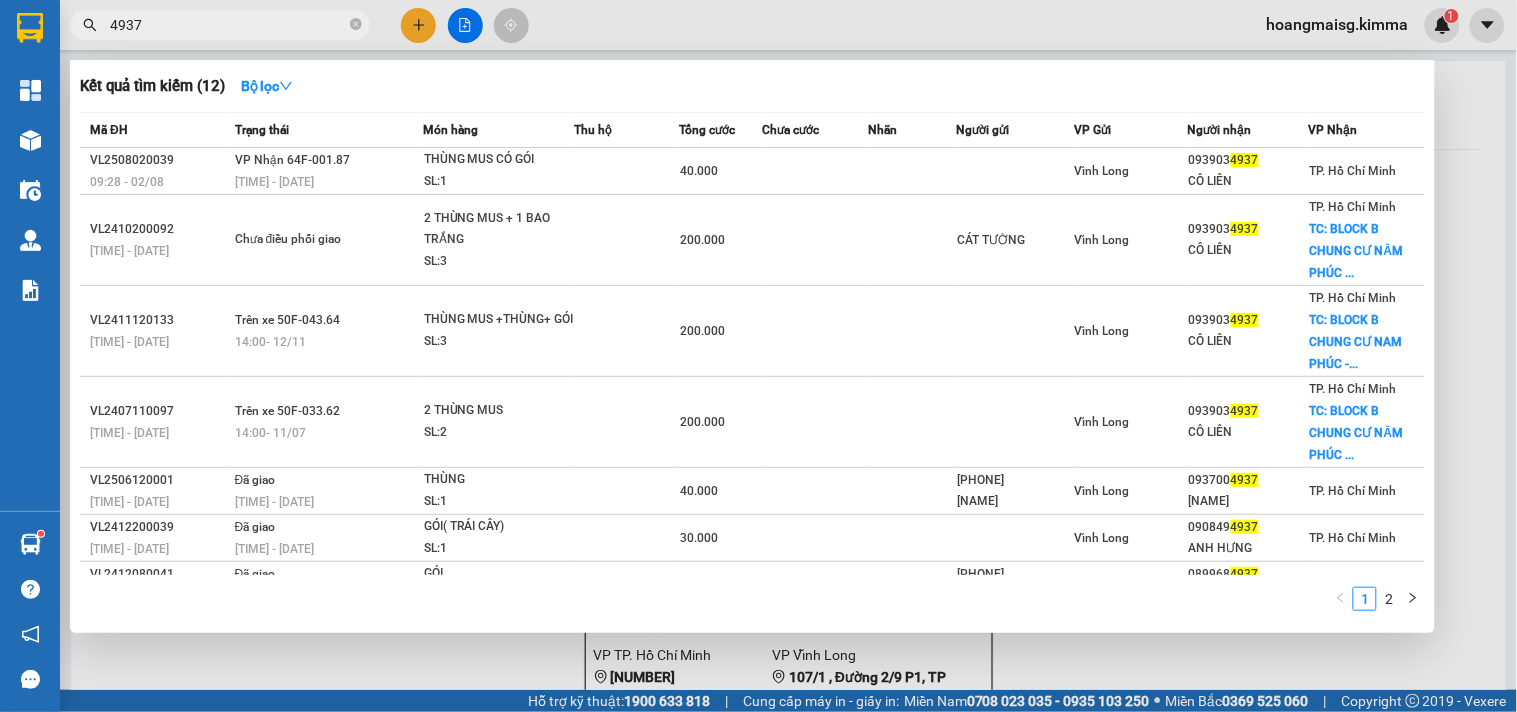 click on "4937" at bounding box center (228, 25) 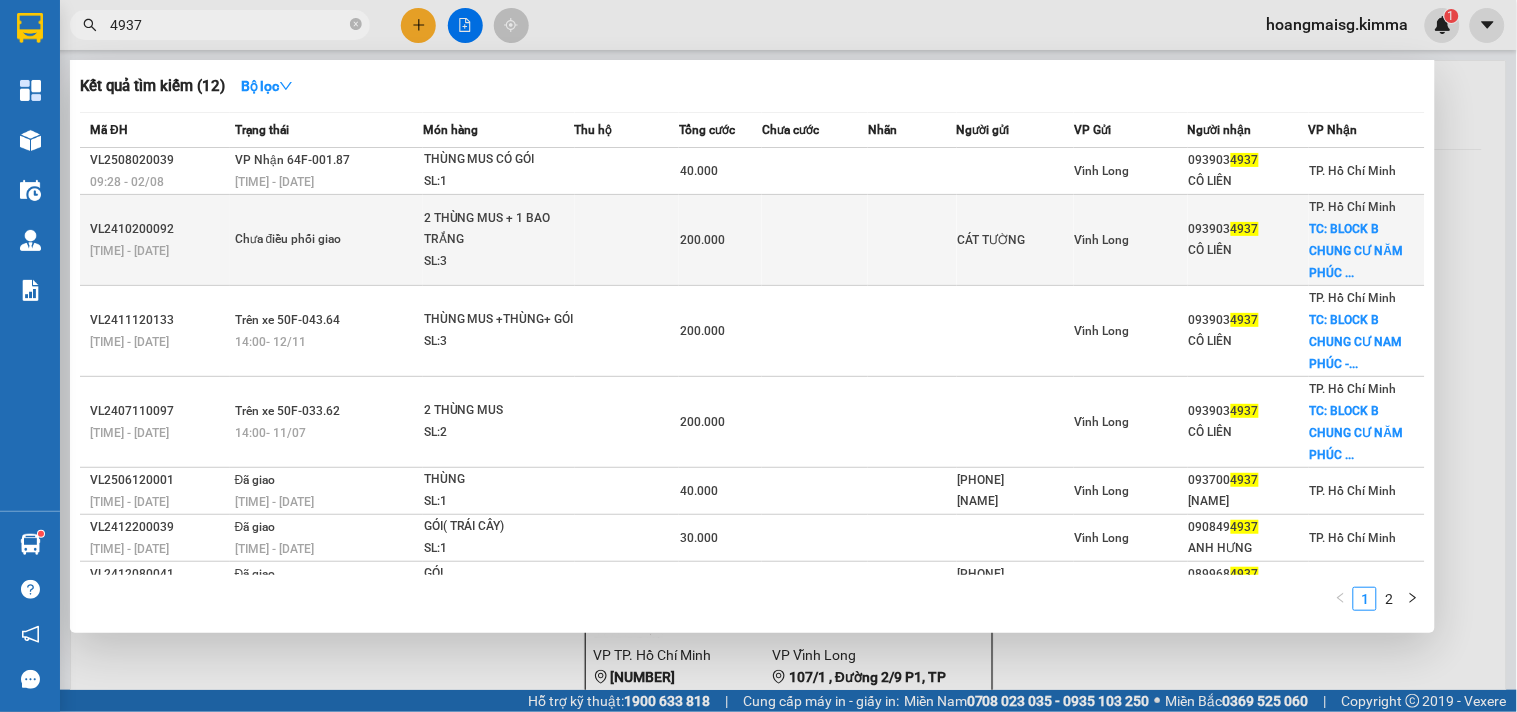 click at bounding box center (912, 240) 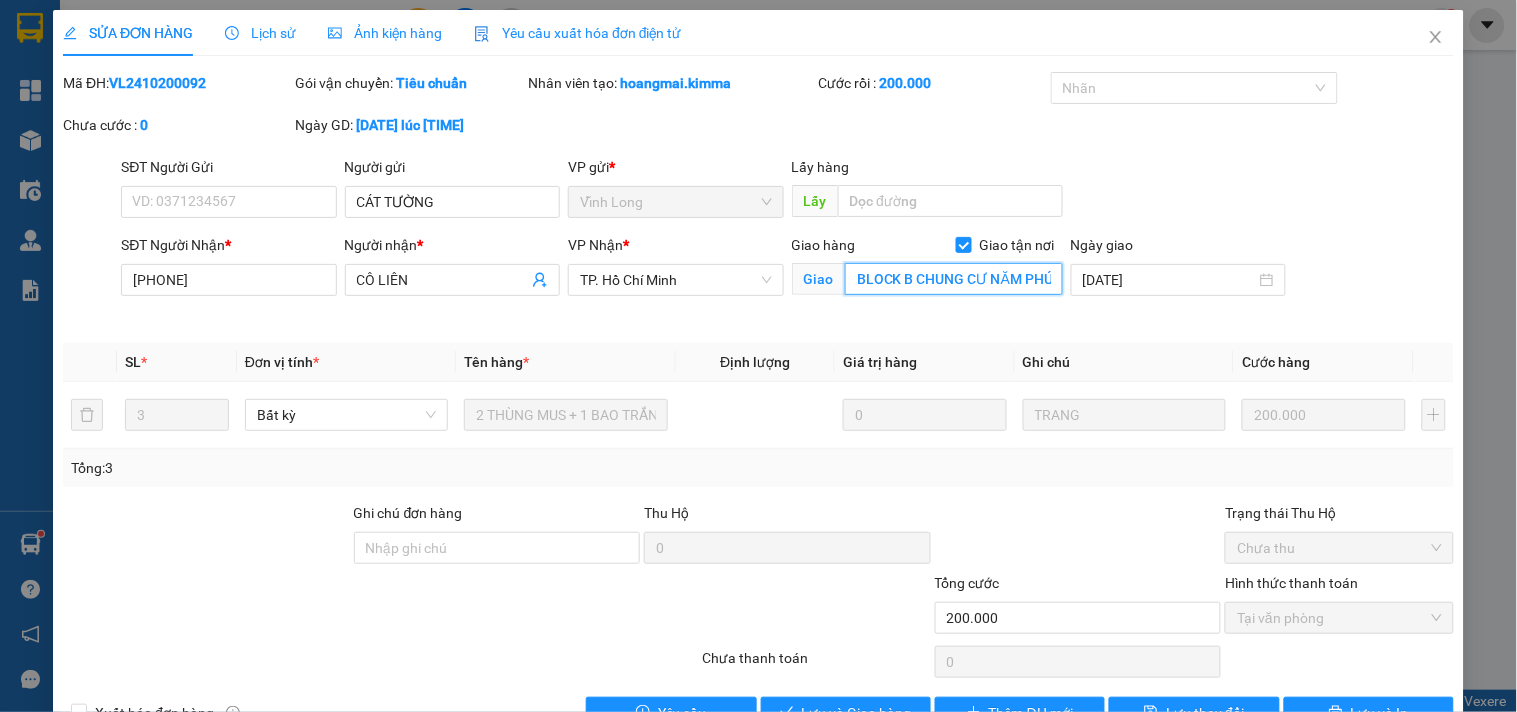 click on "BLOCK B CHUNG CƯ NĂM PHÚC KHU PHỐ MỸ HƯNG QUẬN 7" at bounding box center (954, 279) 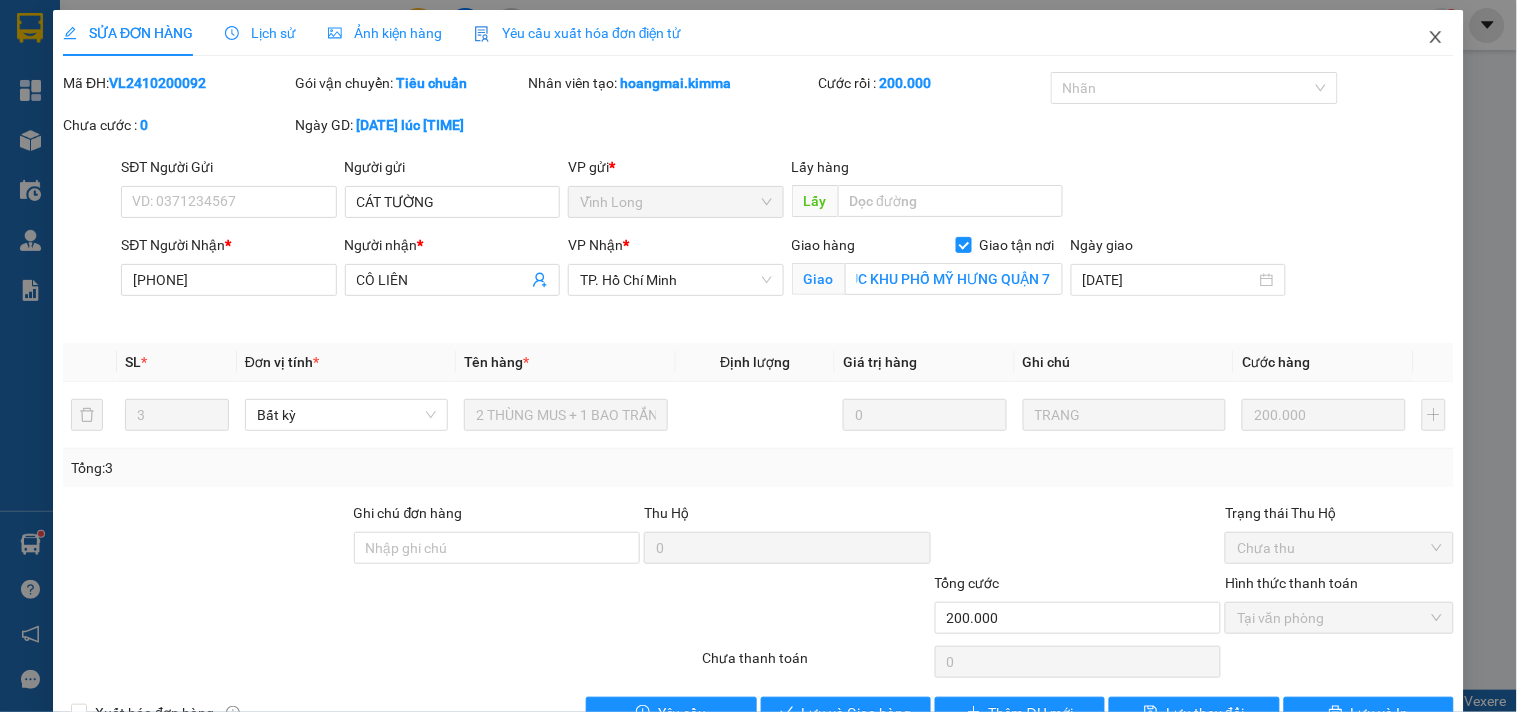 scroll, scrollTop: 0, scrollLeft: 0, axis: both 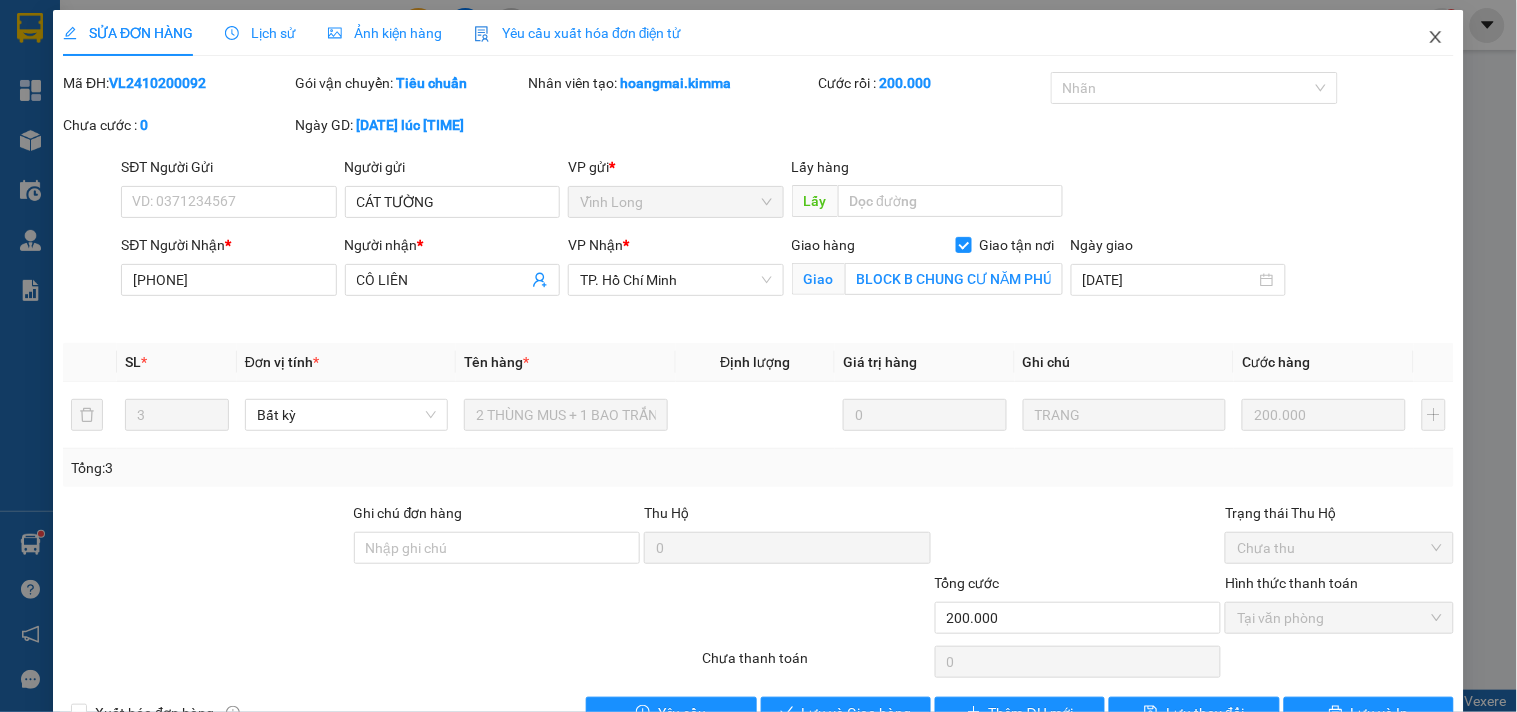 click at bounding box center (1436, 38) 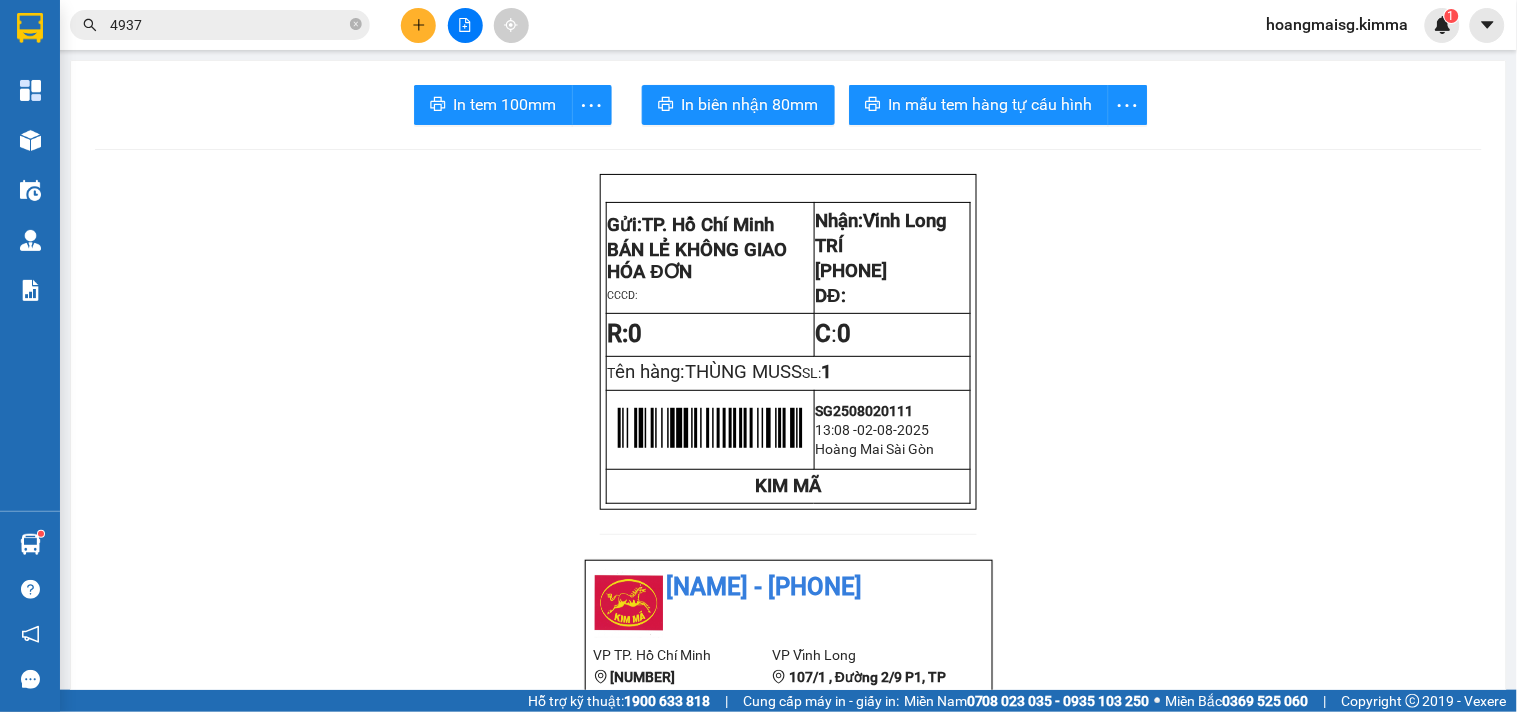 click on "4937" at bounding box center [228, 25] 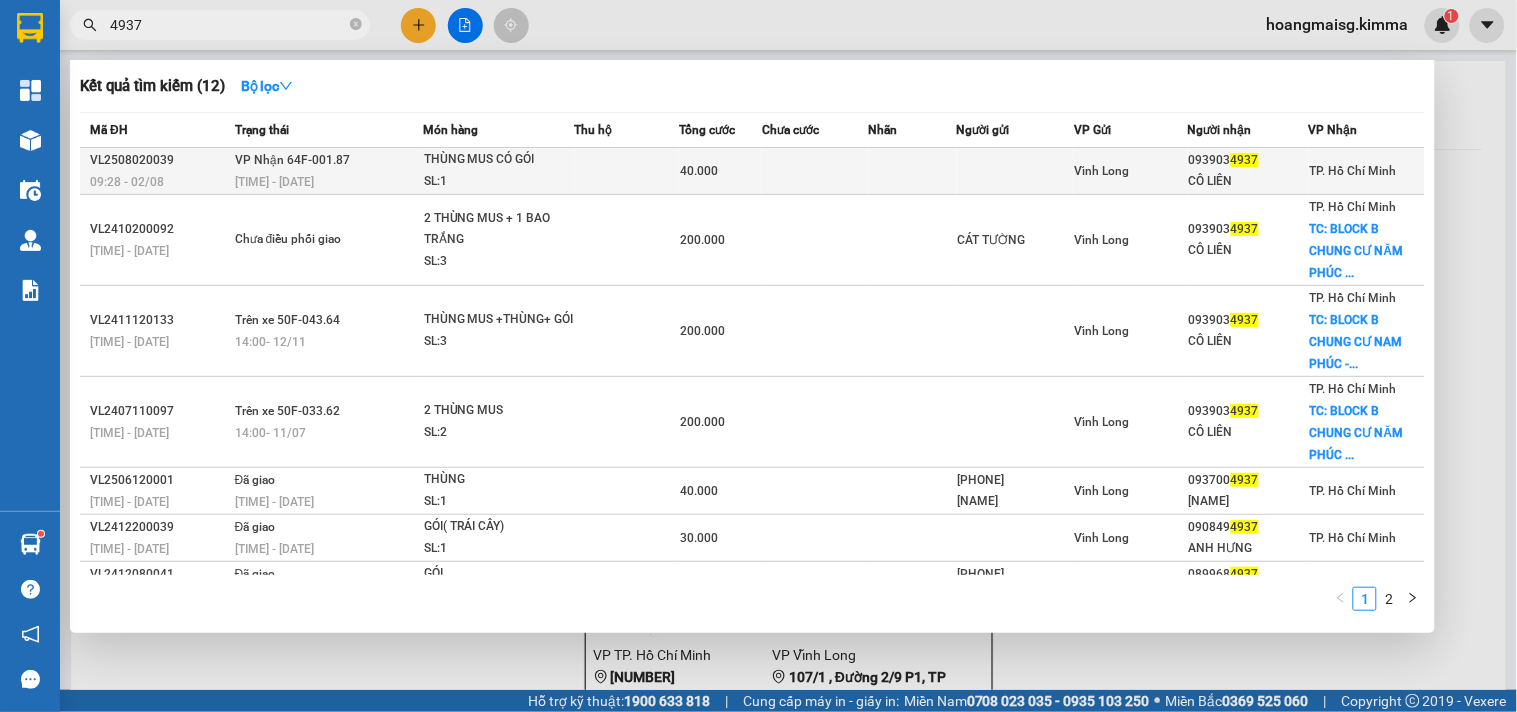 click on "SL:  1" at bounding box center (499, 182) 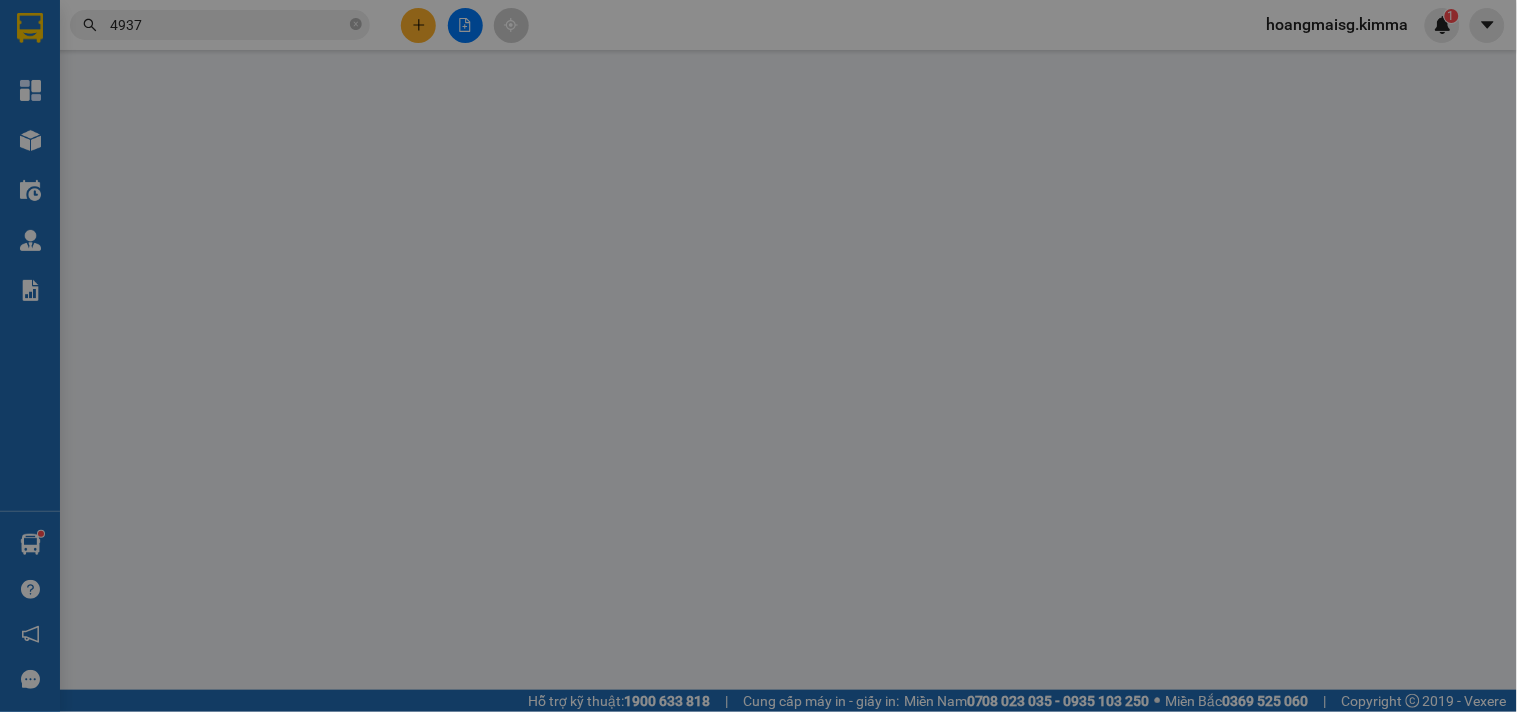 type on "[PHONE]" 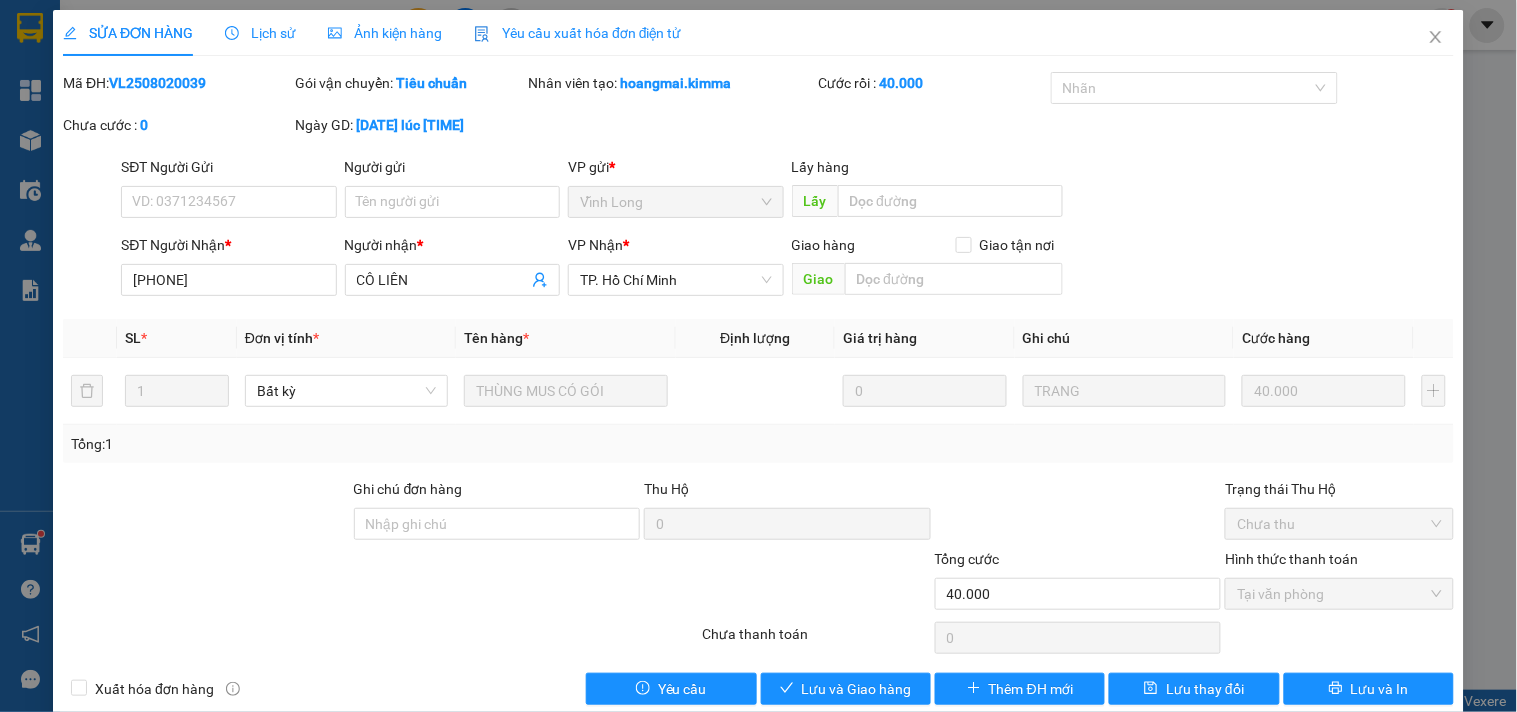 click on "Lịch sử" at bounding box center (260, 33) 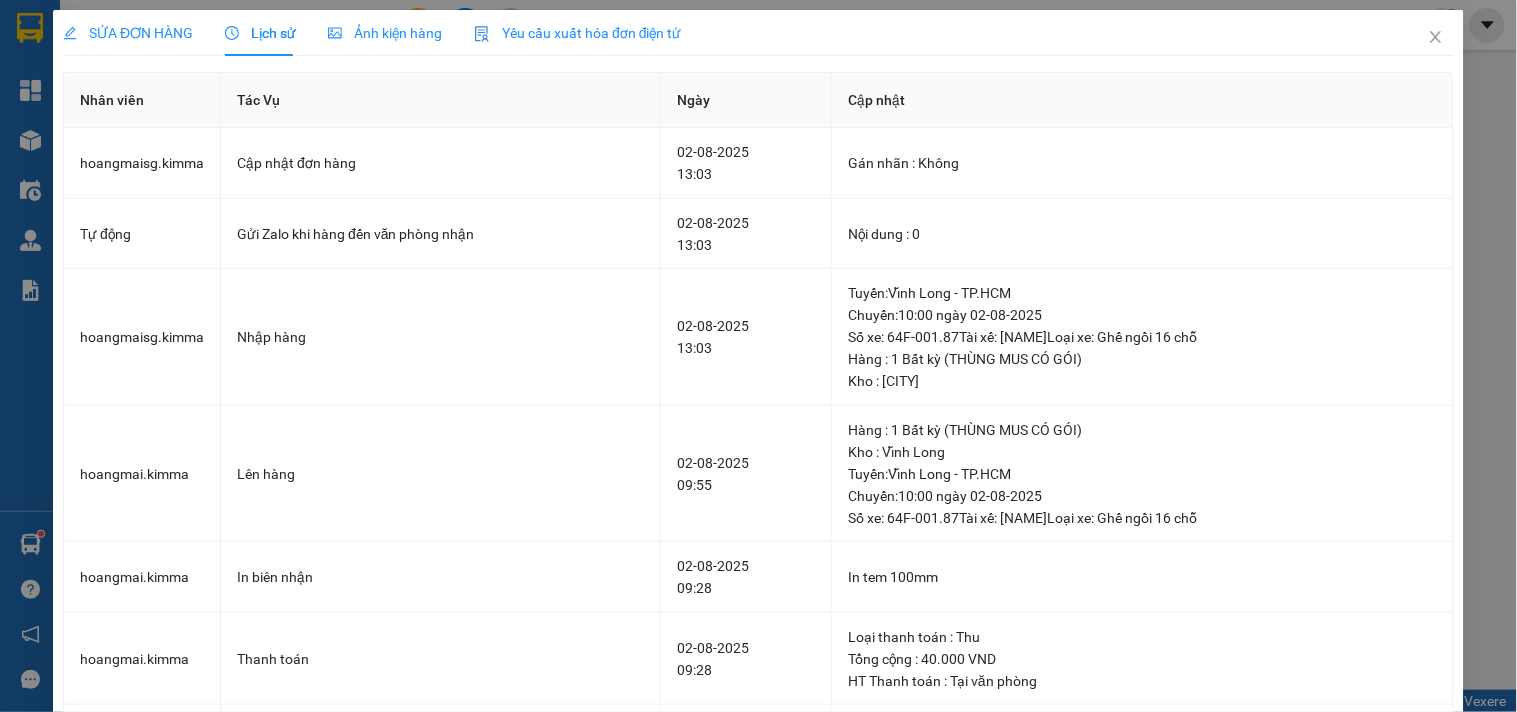 click on "SỬA ĐƠN HÀNG" at bounding box center (128, 33) 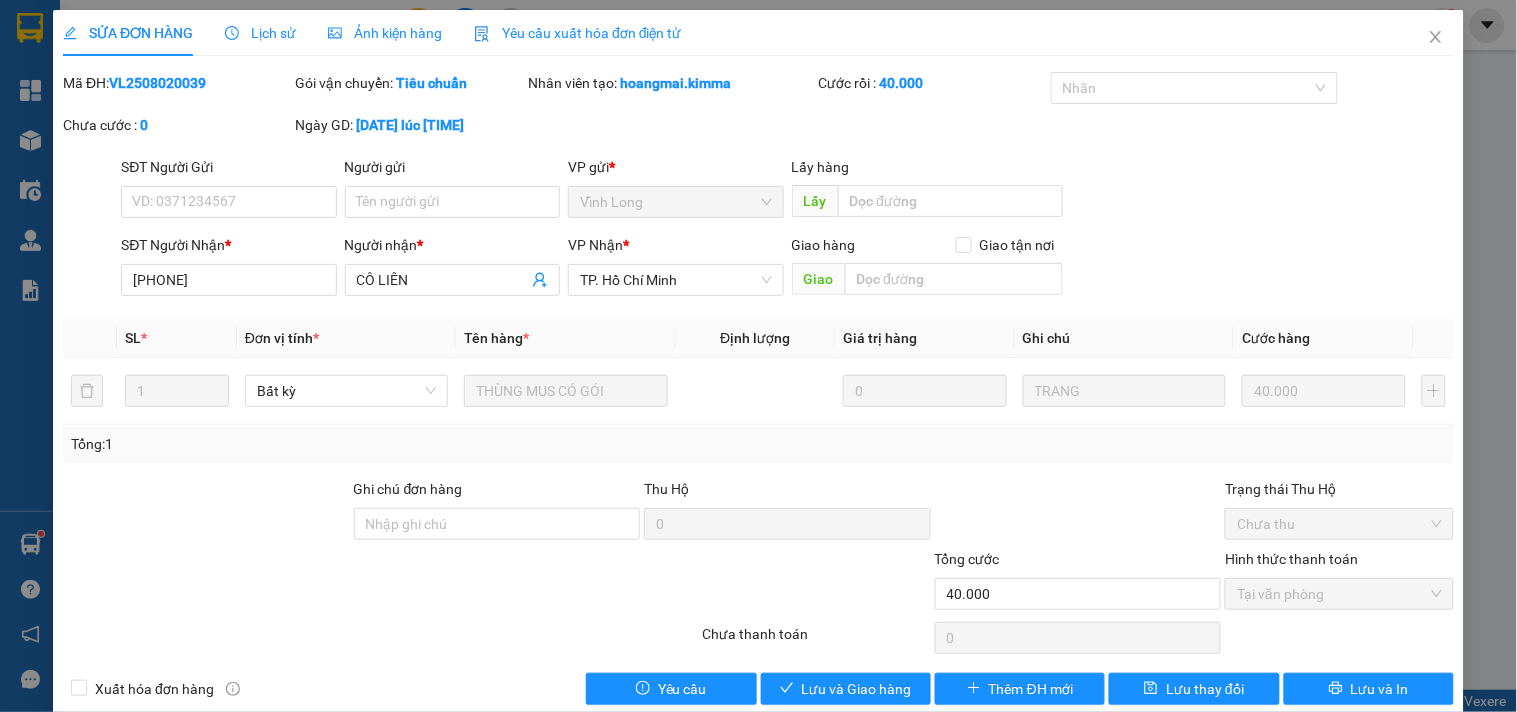 click on "Lịch sử" at bounding box center (260, 33) 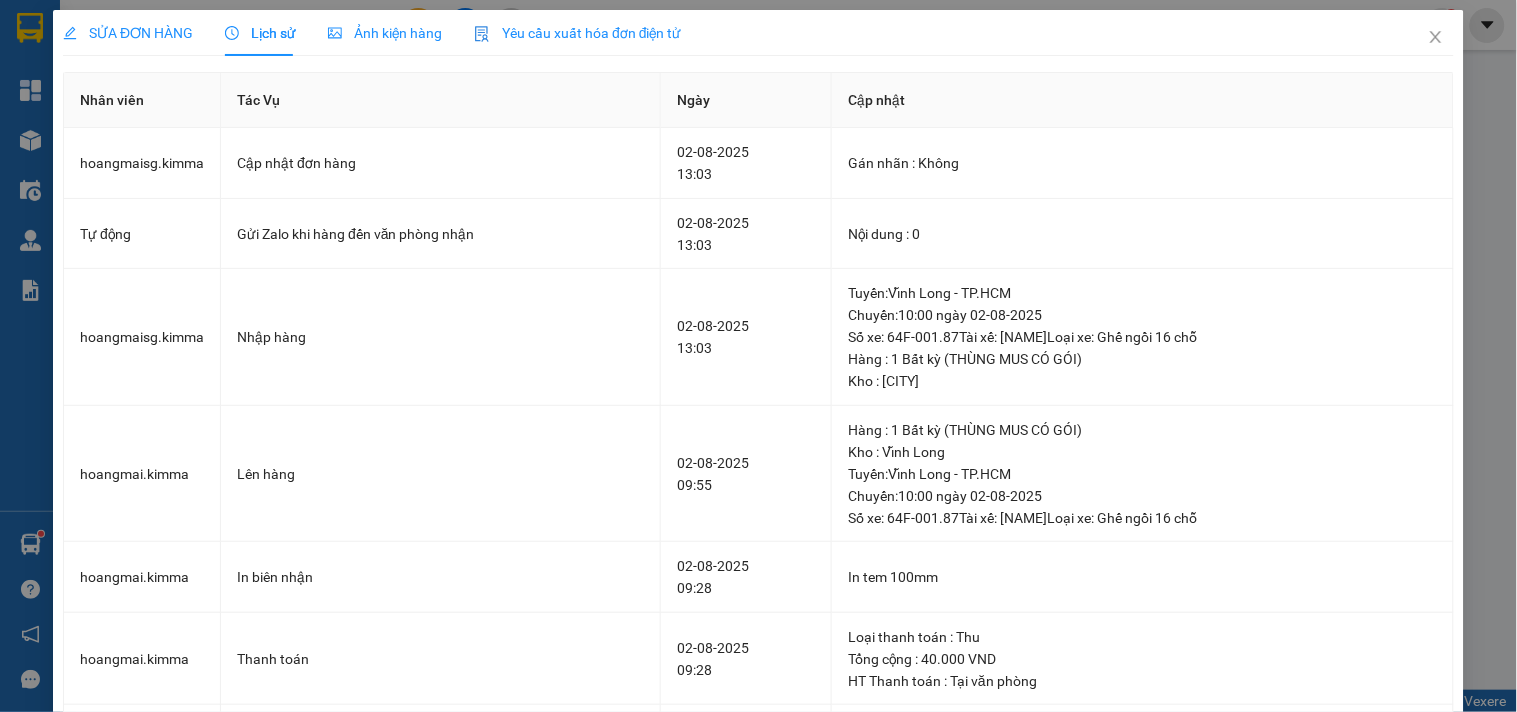 click on "SỬA ĐƠN HÀNG" at bounding box center [128, 33] 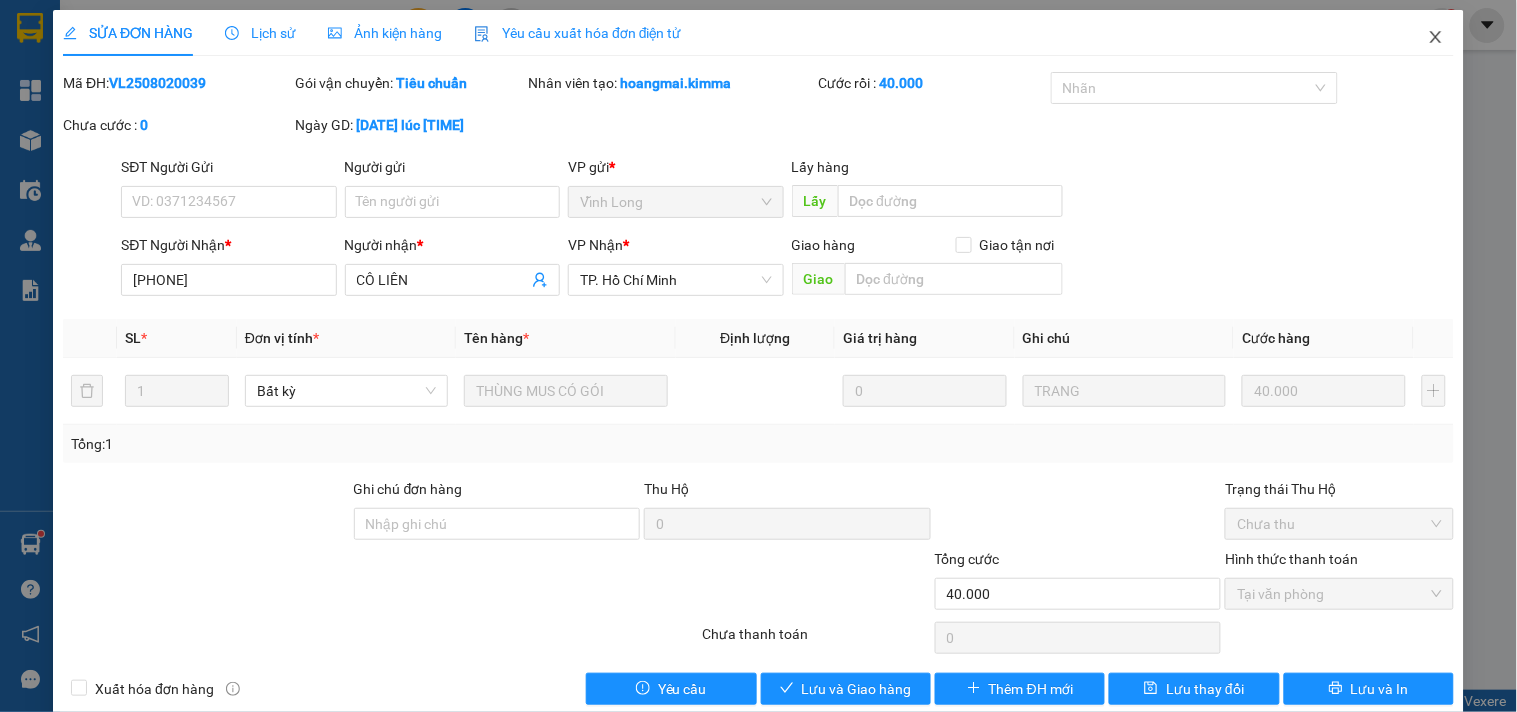 click at bounding box center [1436, 38] 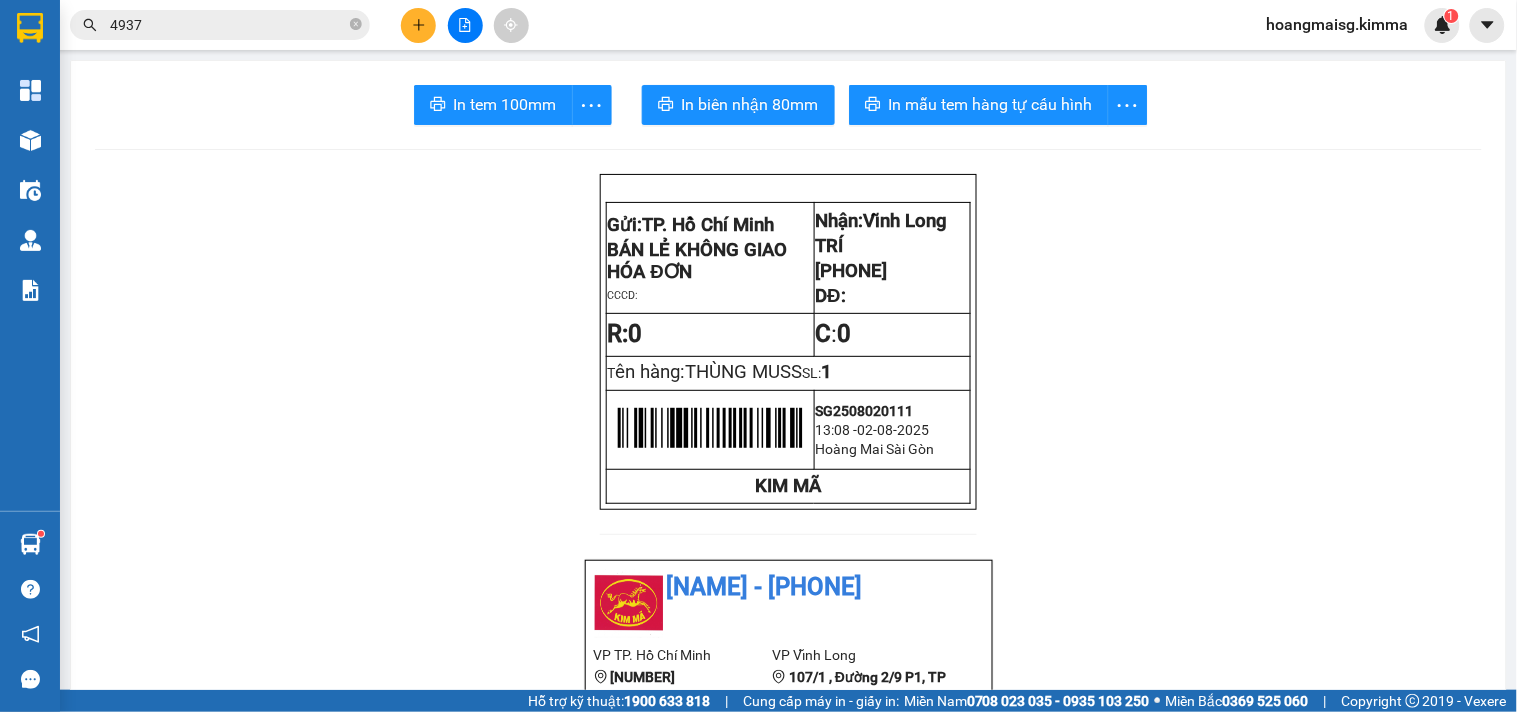 click on "4937" at bounding box center (228, 25) 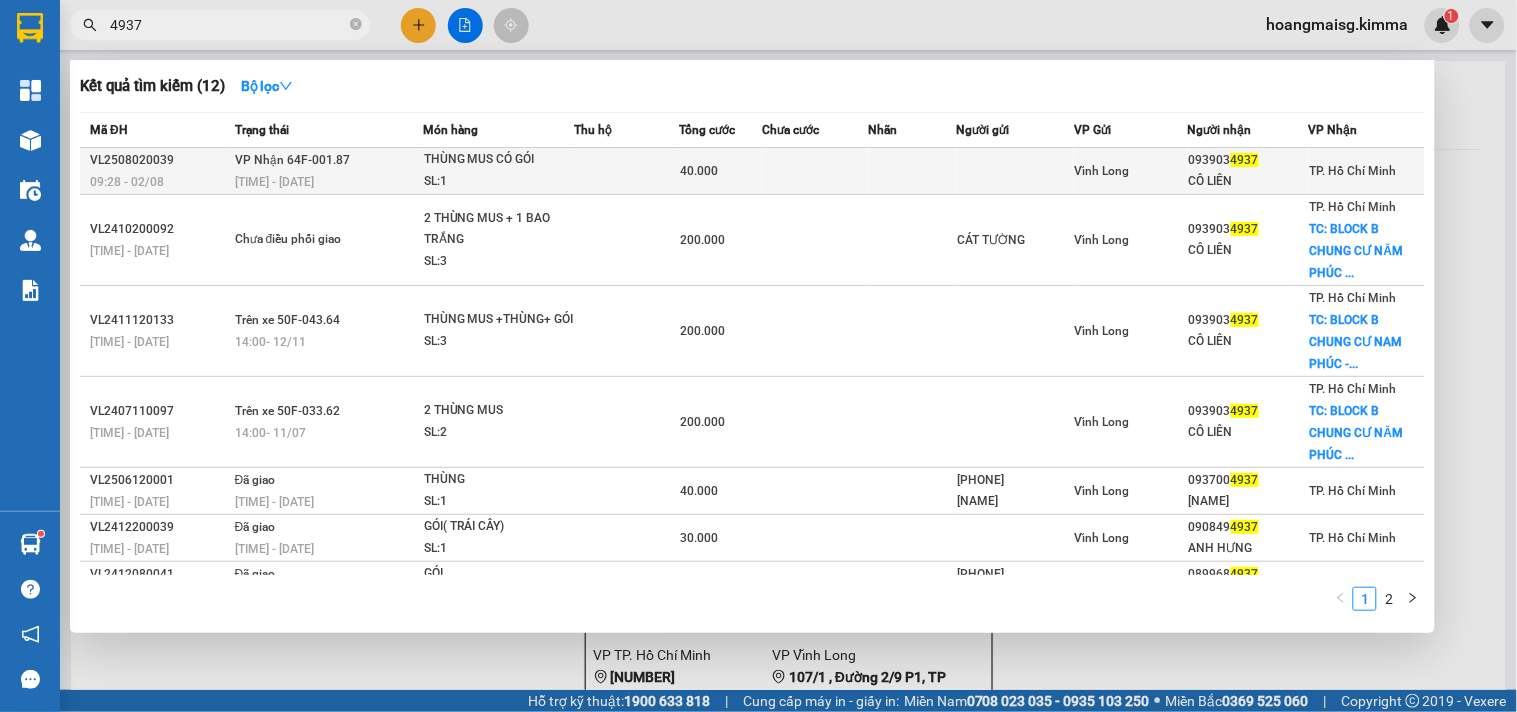 click on "40.000" at bounding box center (720, 171) 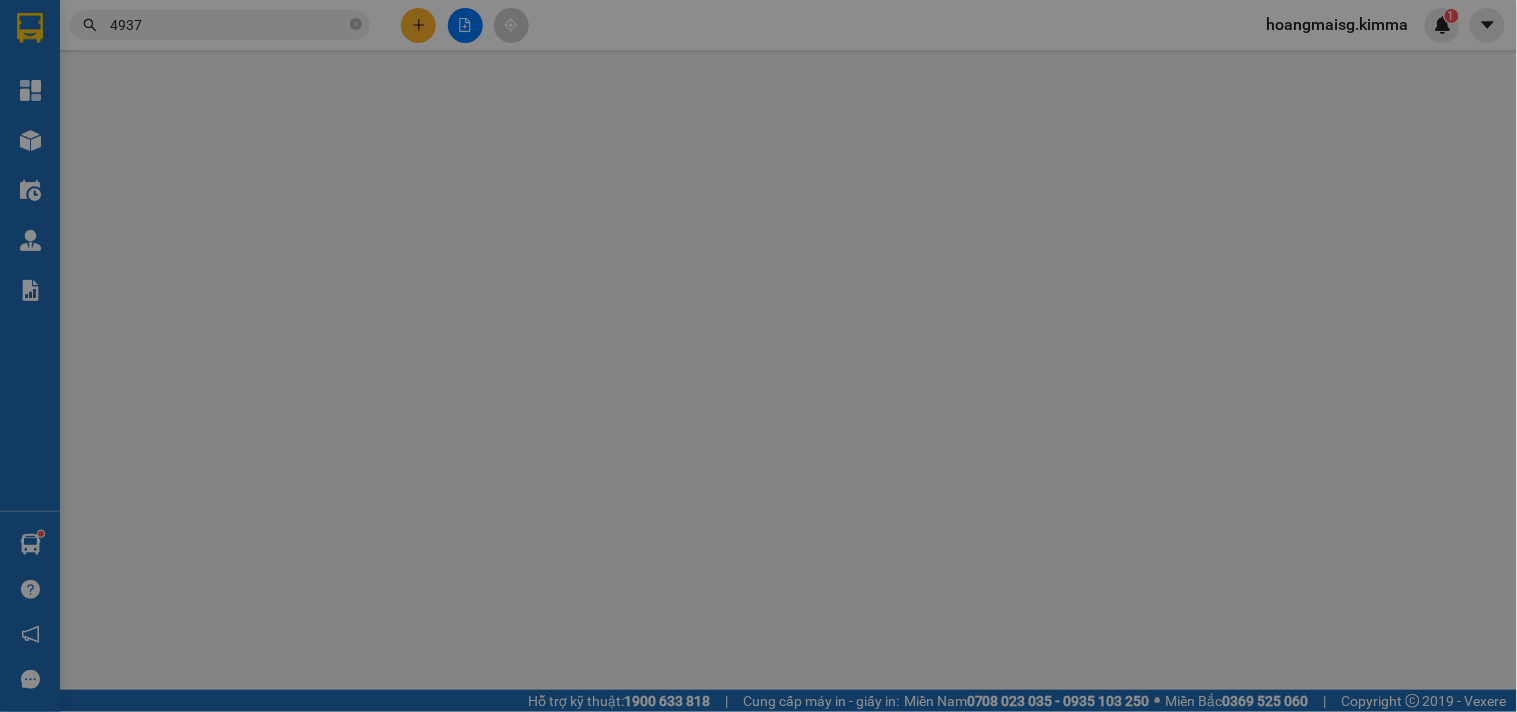 type on "[PHONE]" 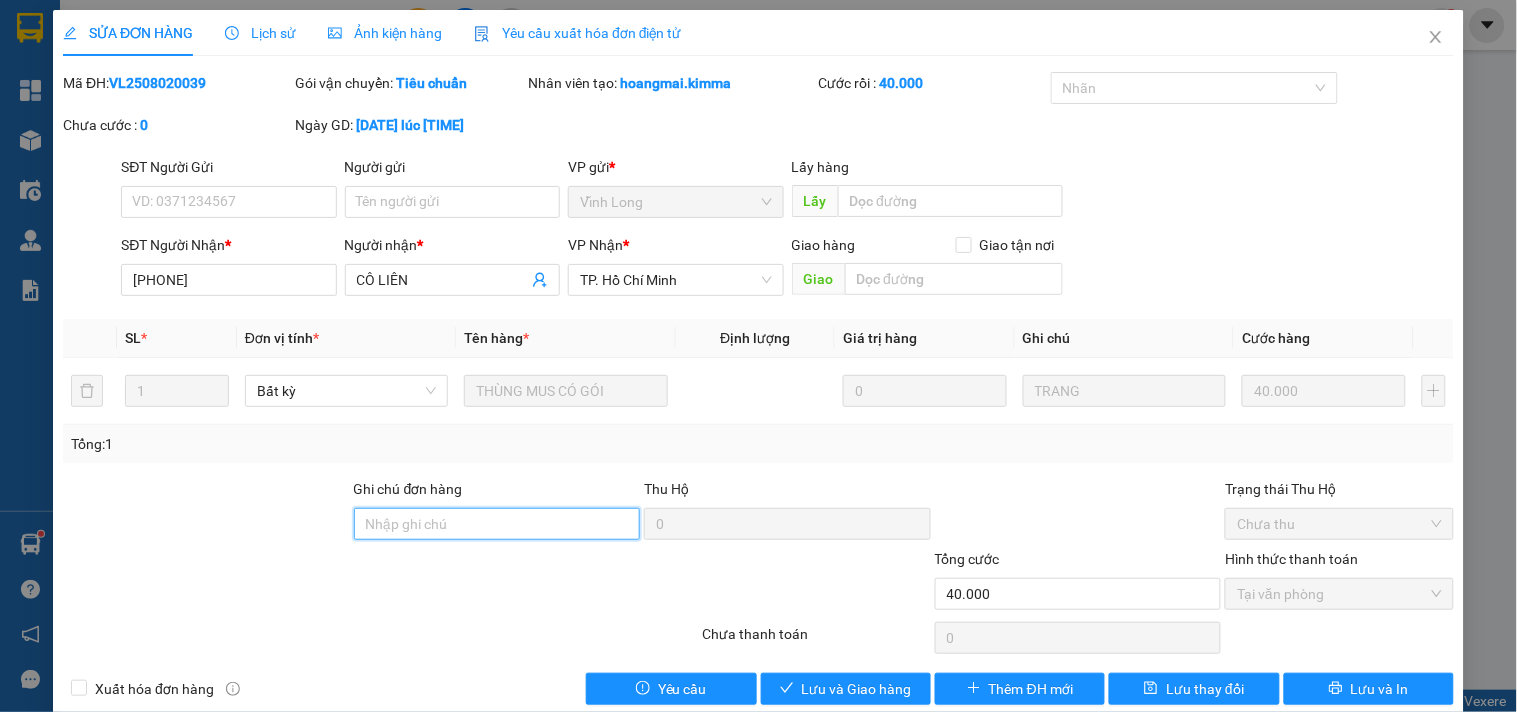 click on "Ghi chú đơn hàng" at bounding box center [497, 524] 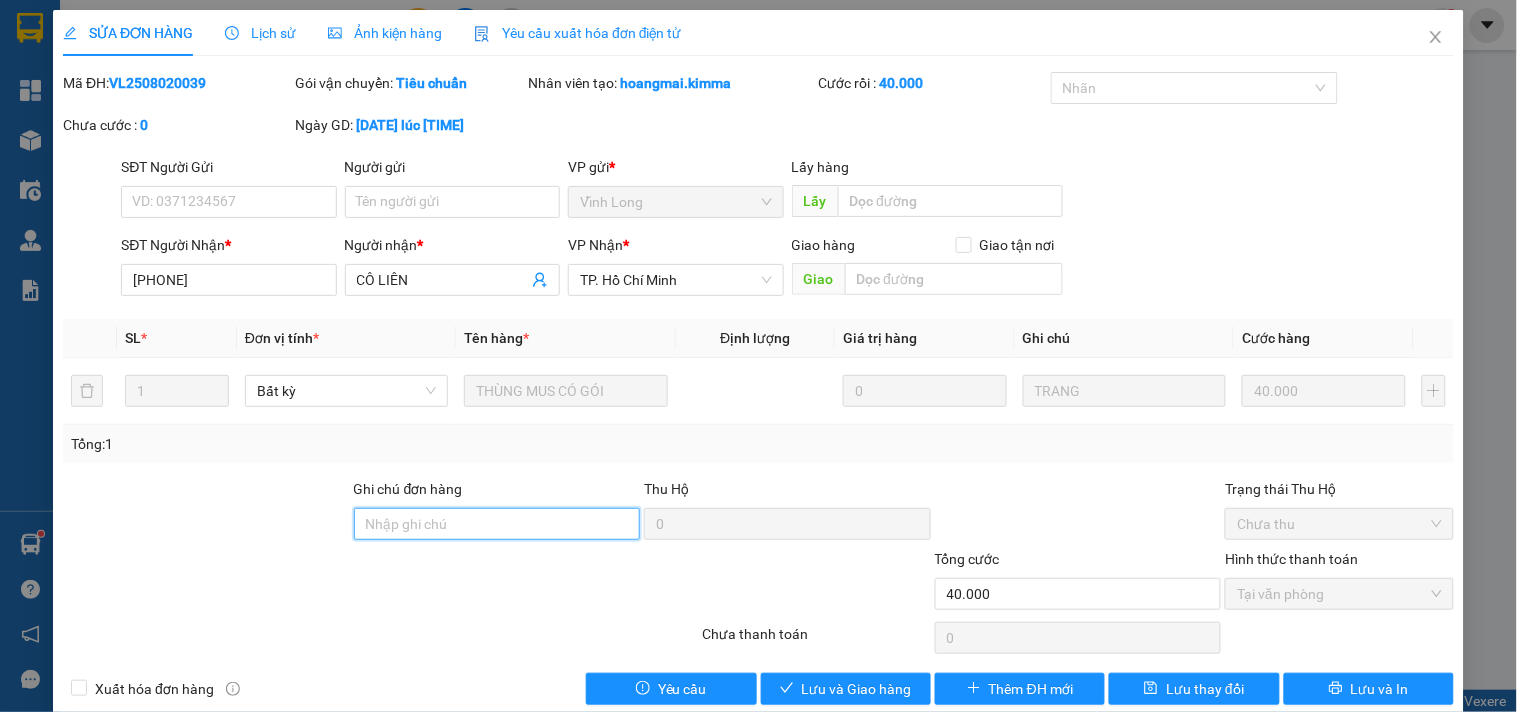 type on "HAE G" 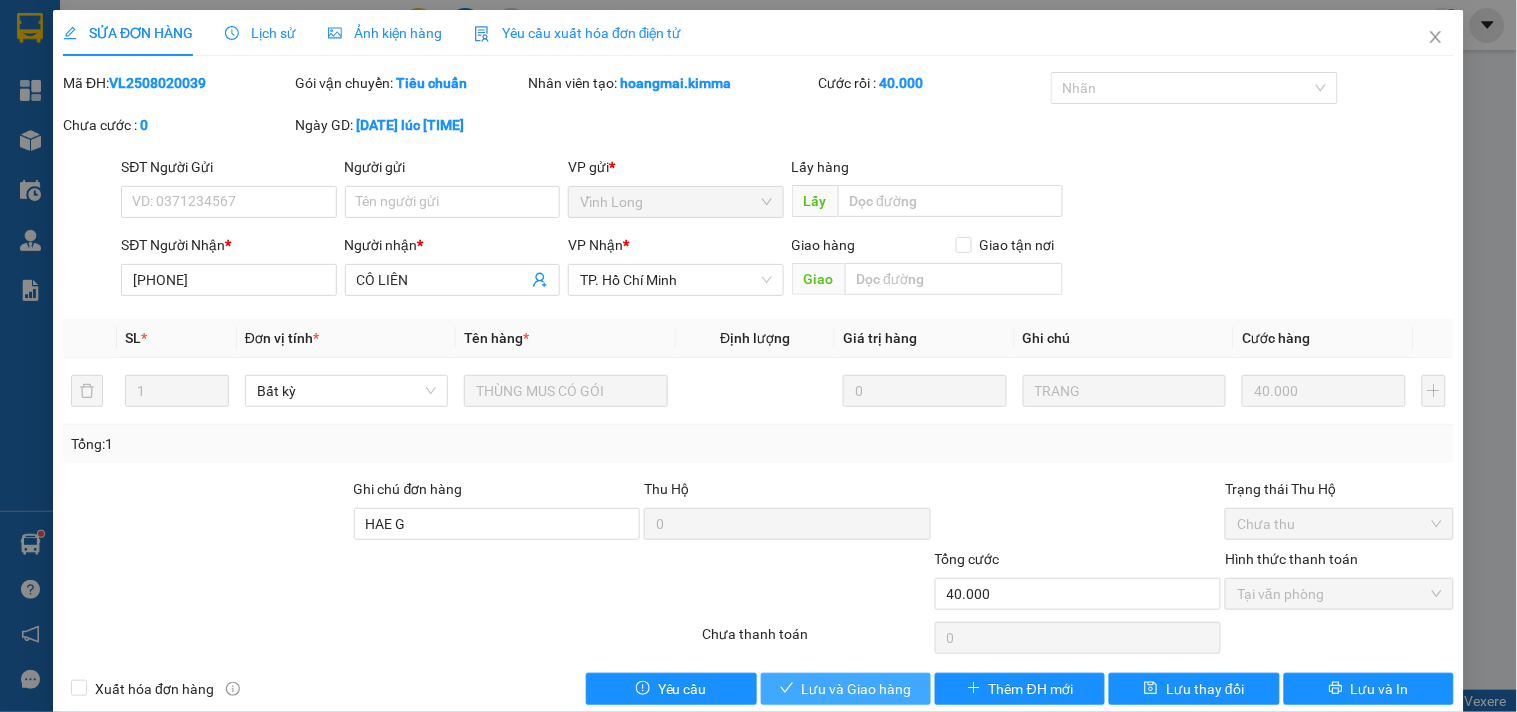 click on "Lưu và Giao hàng" at bounding box center (857, 689) 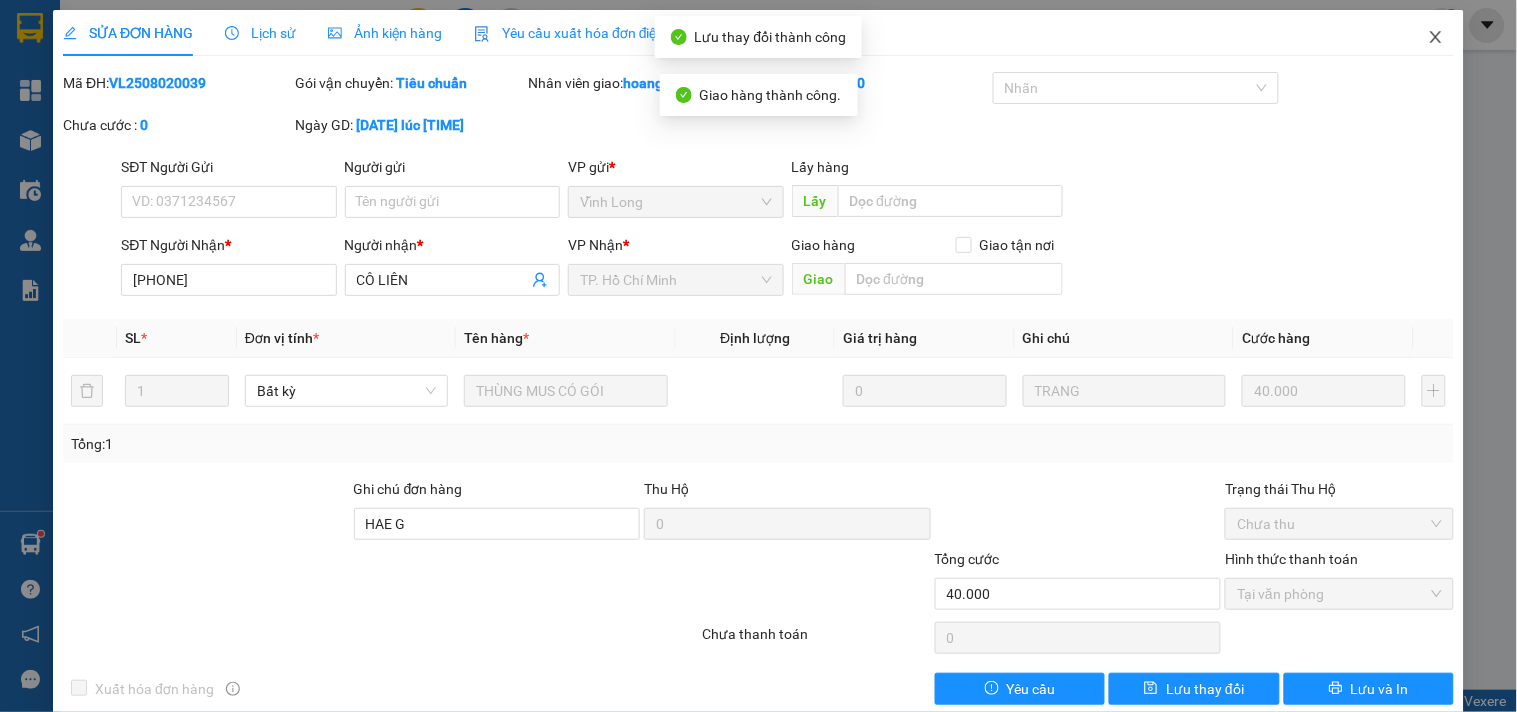 click 